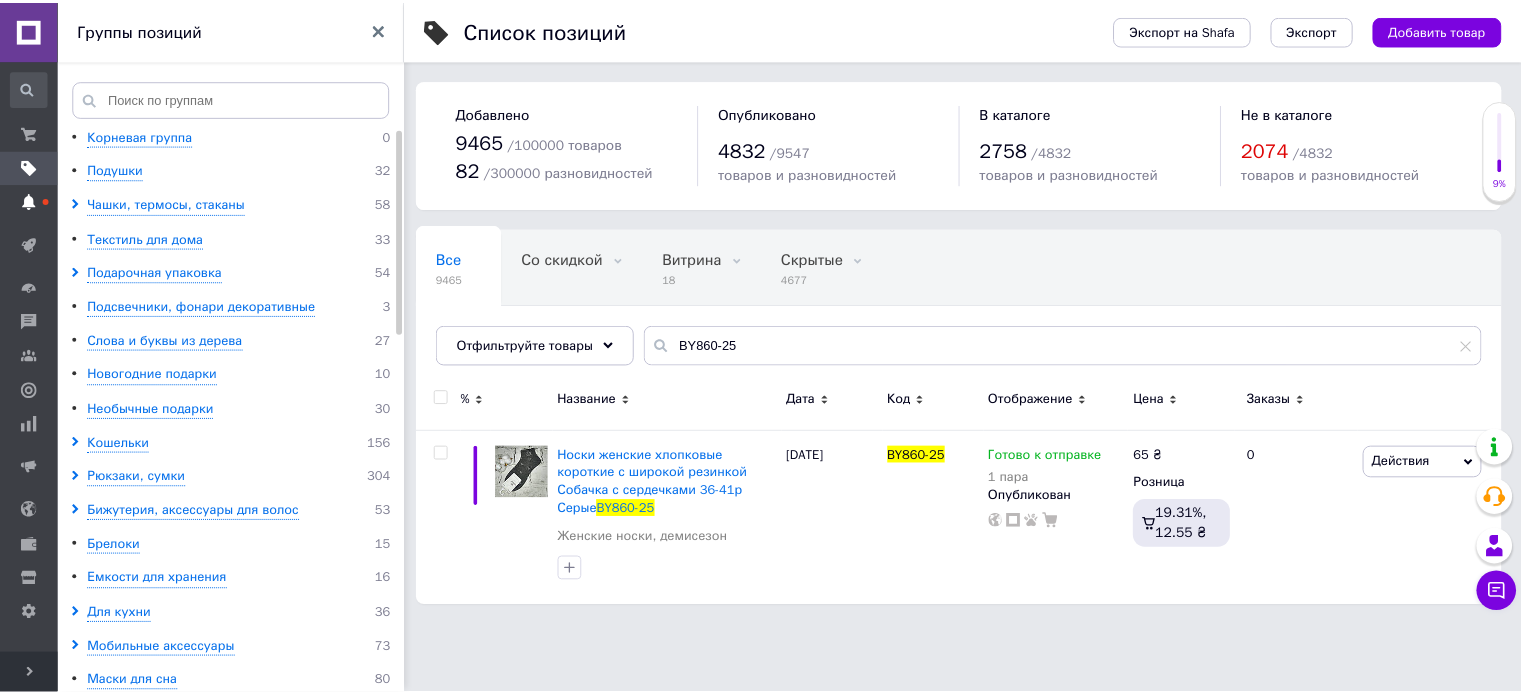 scroll, scrollTop: 0, scrollLeft: 0, axis: both 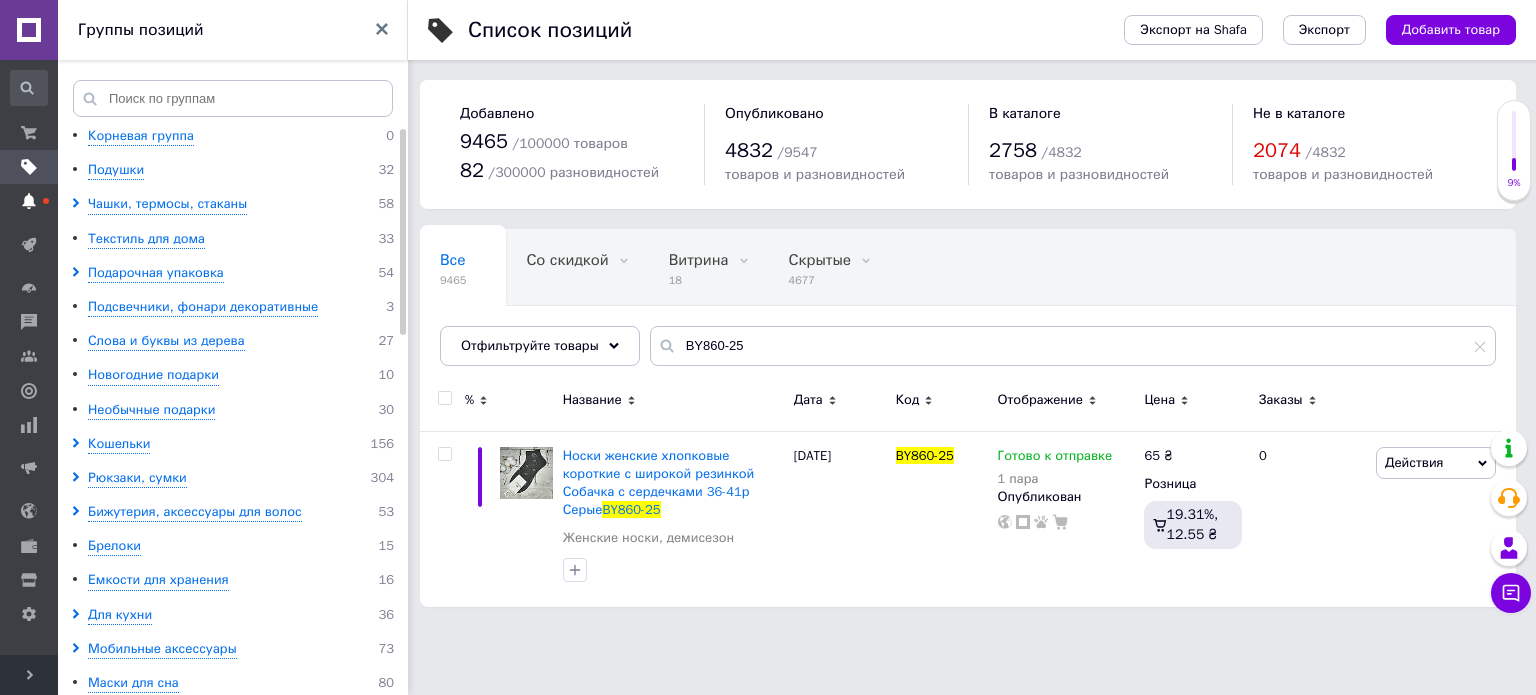 click at bounding box center (29, 201) 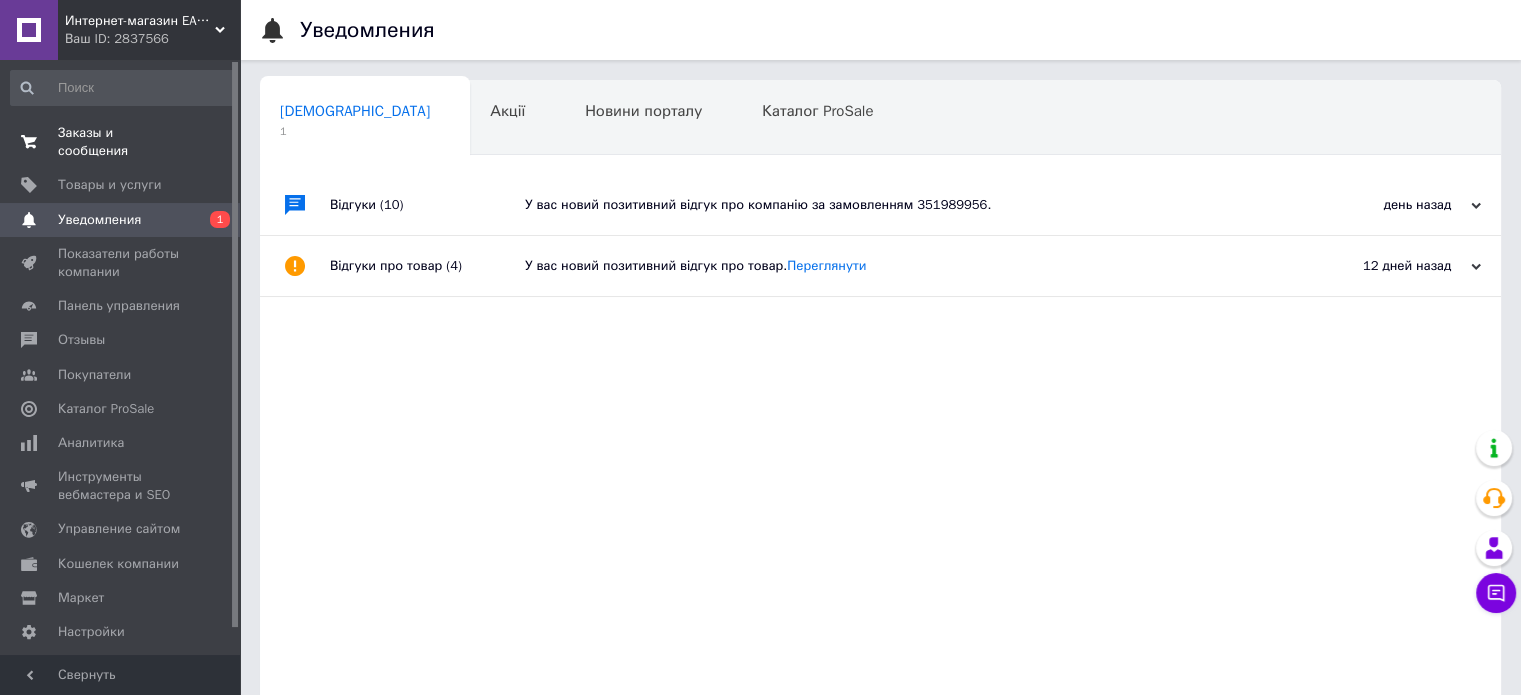 click on "Заказы и сообщения 0 0" at bounding box center [123, 142] 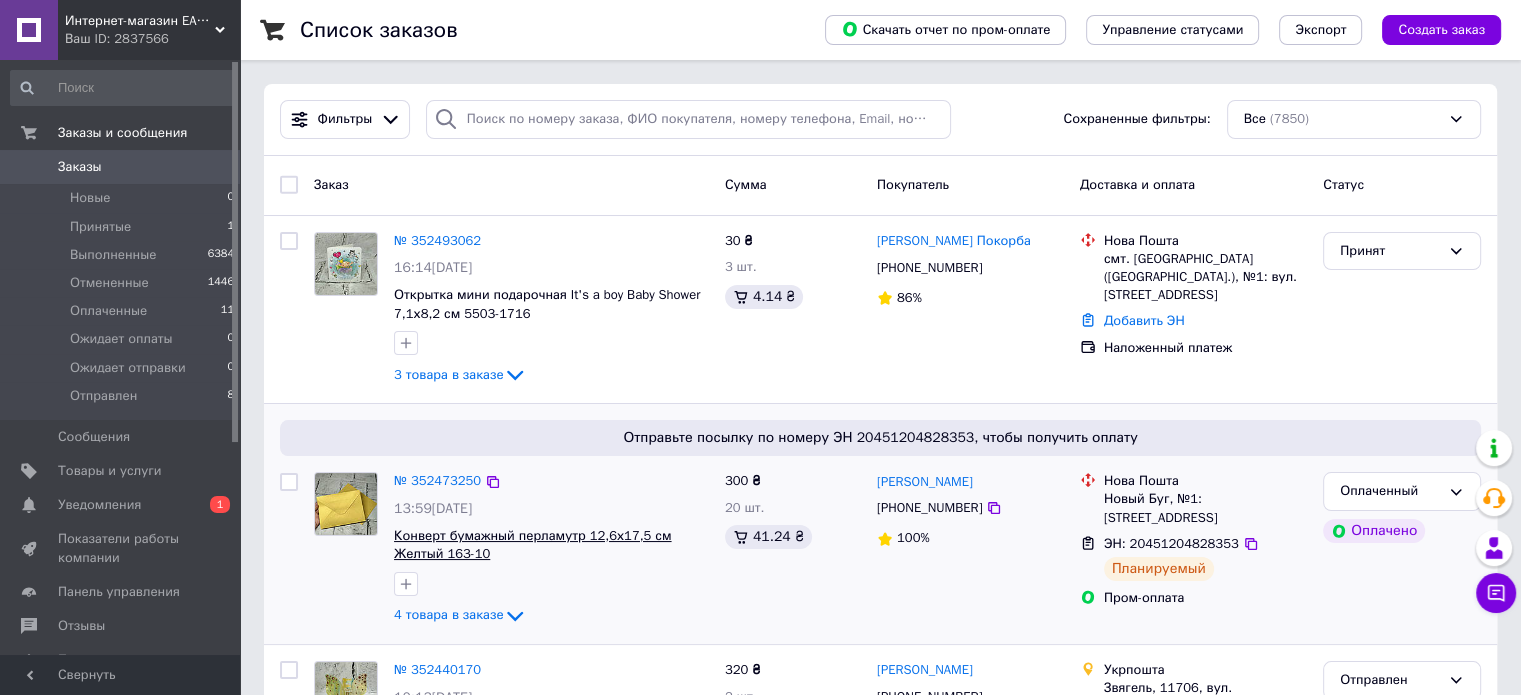 scroll, scrollTop: 400, scrollLeft: 0, axis: vertical 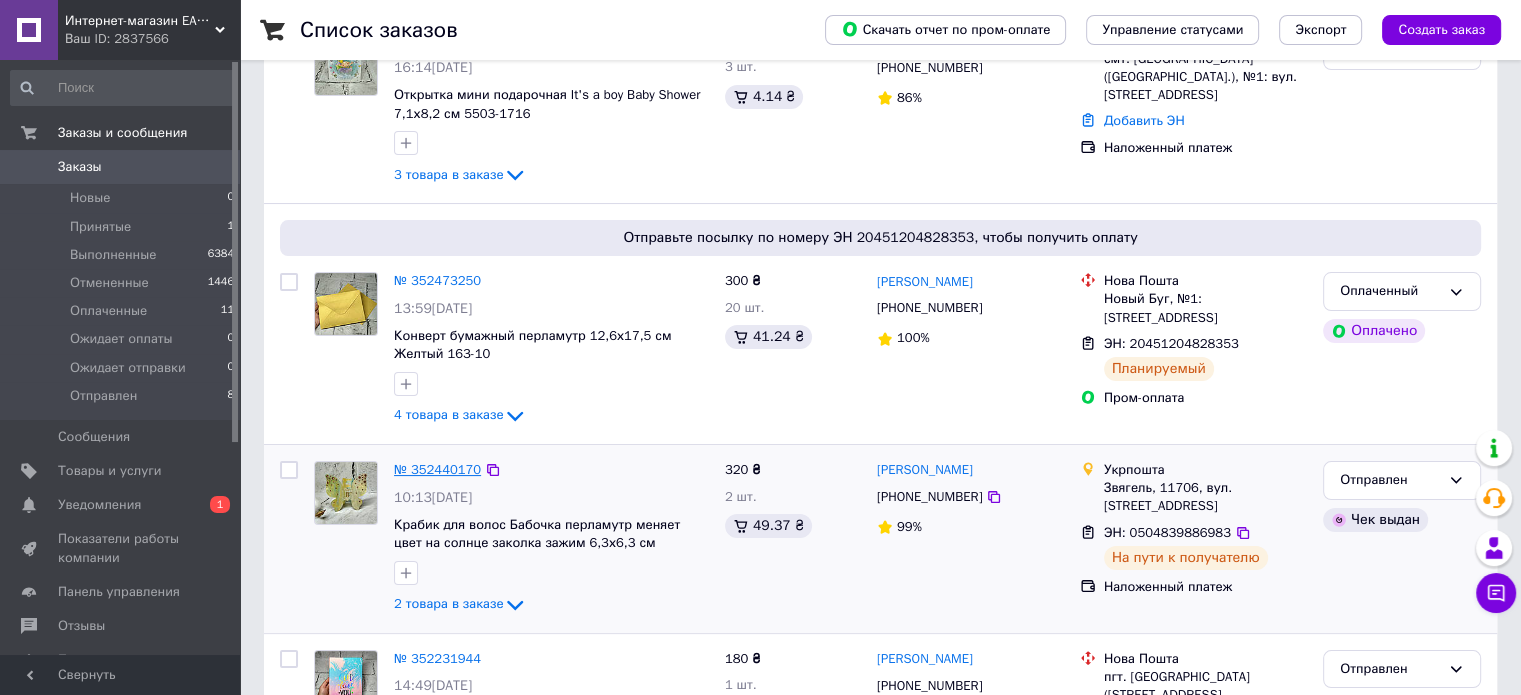 click on "№ 352440170" at bounding box center (437, 469) 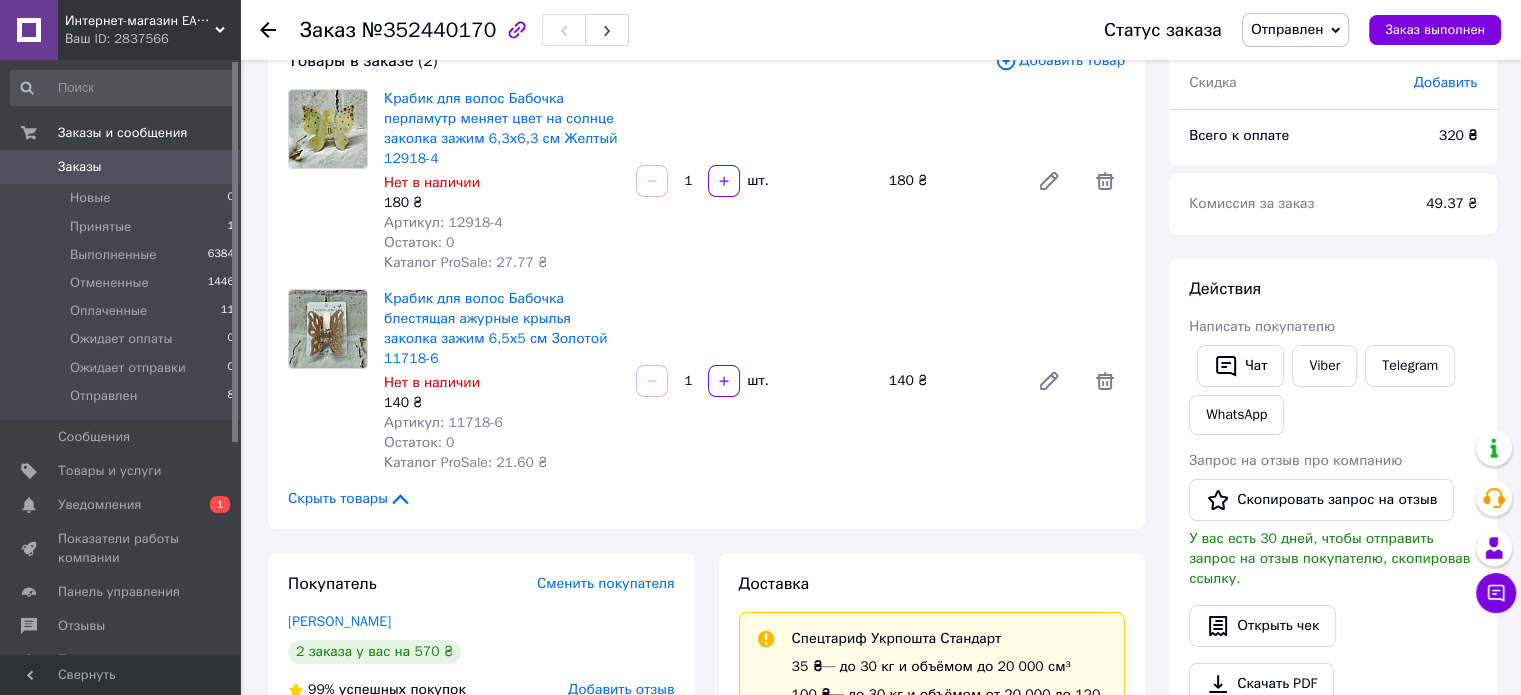 scroll, scrollTop: 100, scrollLeft: 0, axis: vertical 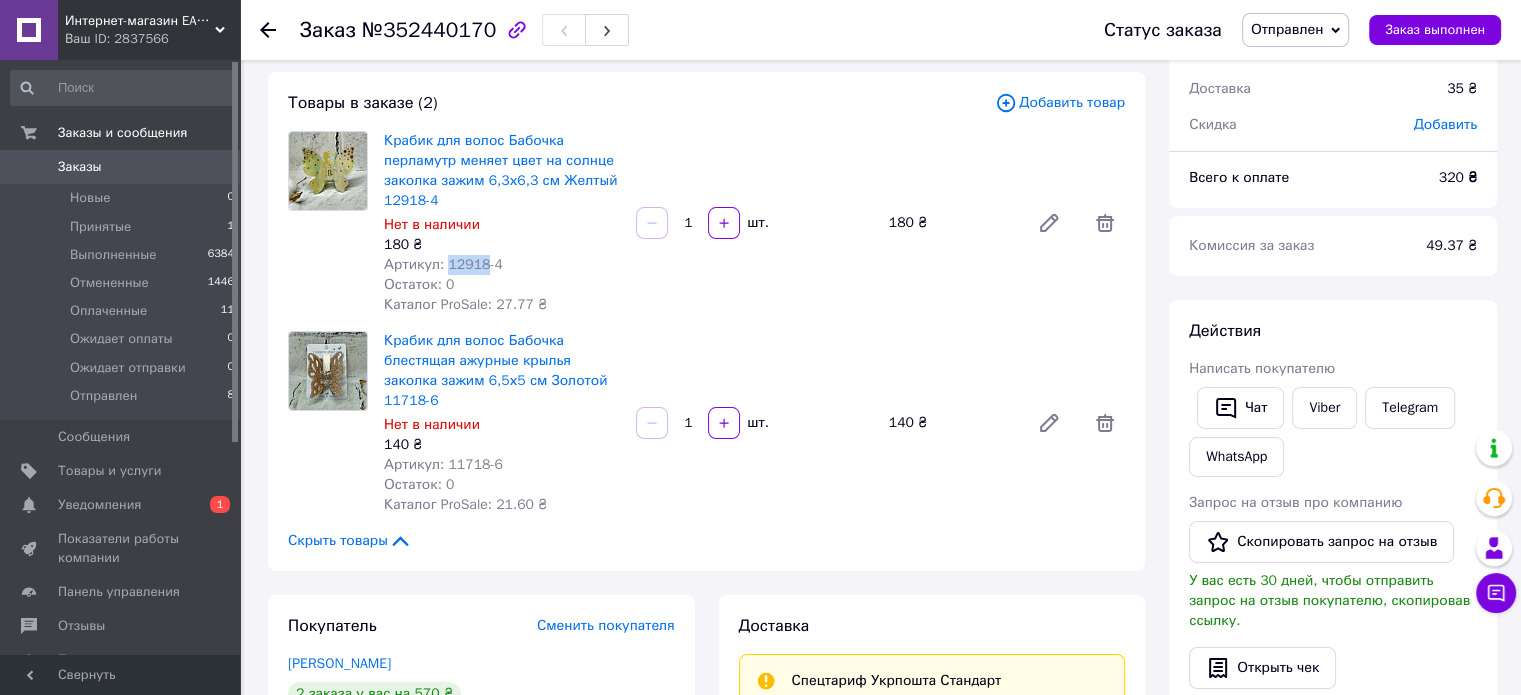 drag, startPoint x: 446, startPoint y: 263, endPoint x: 478, endPoint y: 261, distance: 32.06244 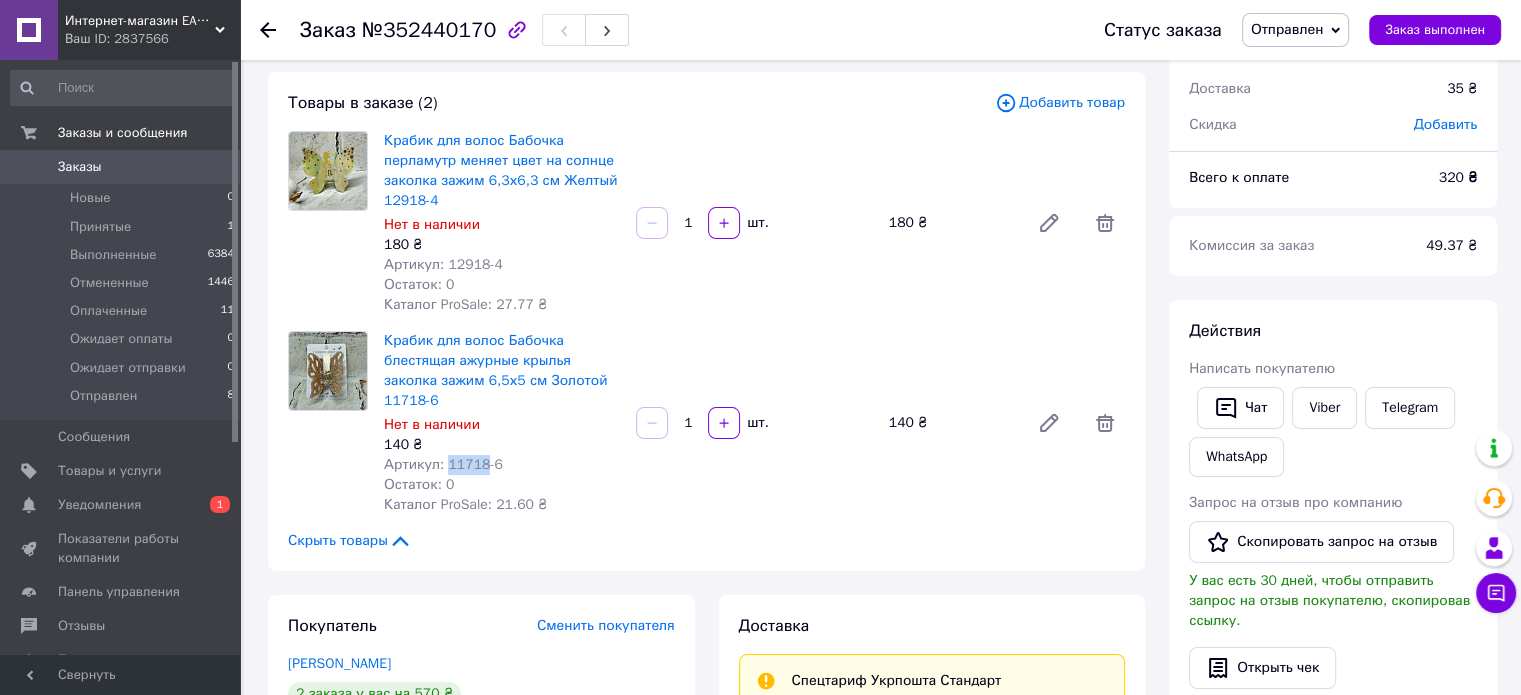 drag, startPoint x: 444, startPoint y: 448, endPoint x: 480, endPoint y: 441, distance: 36.67424 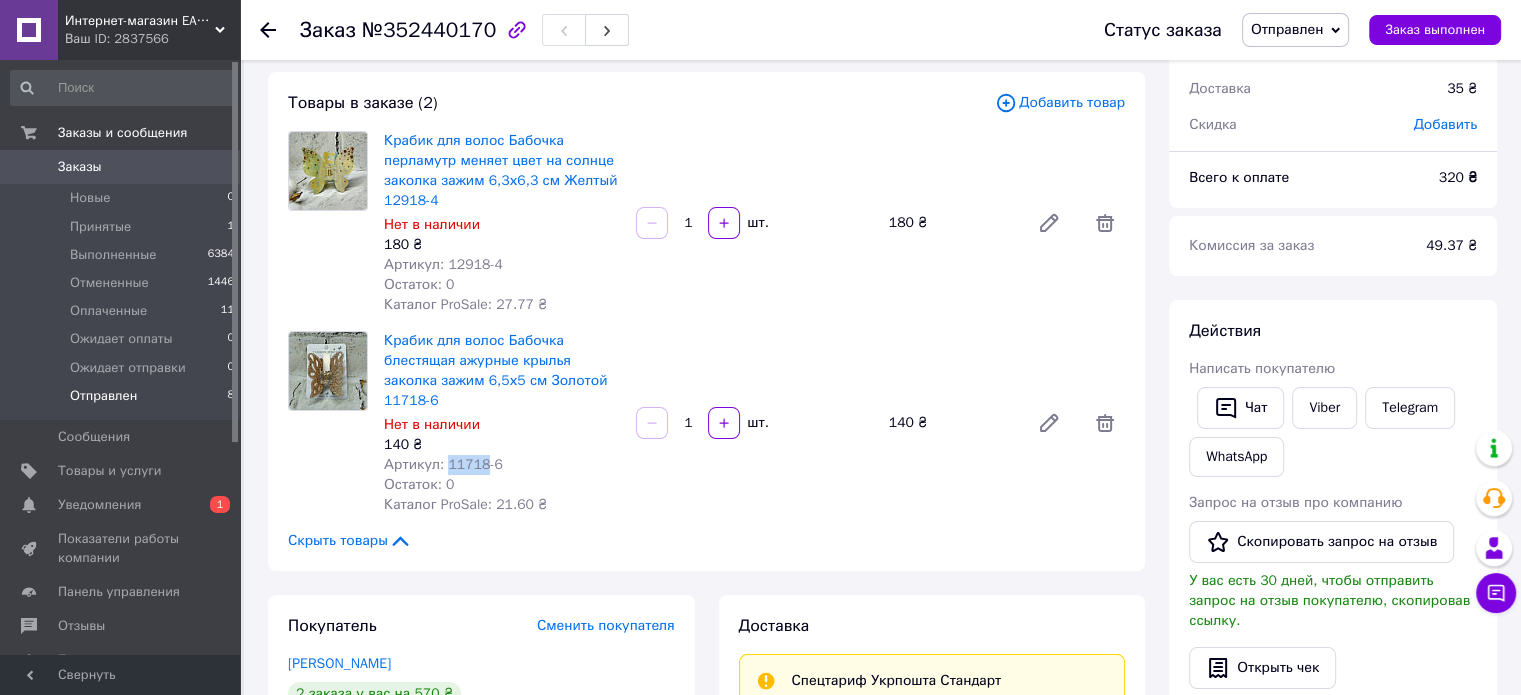 click on "Отправлен" at bounding box center [103, 396] 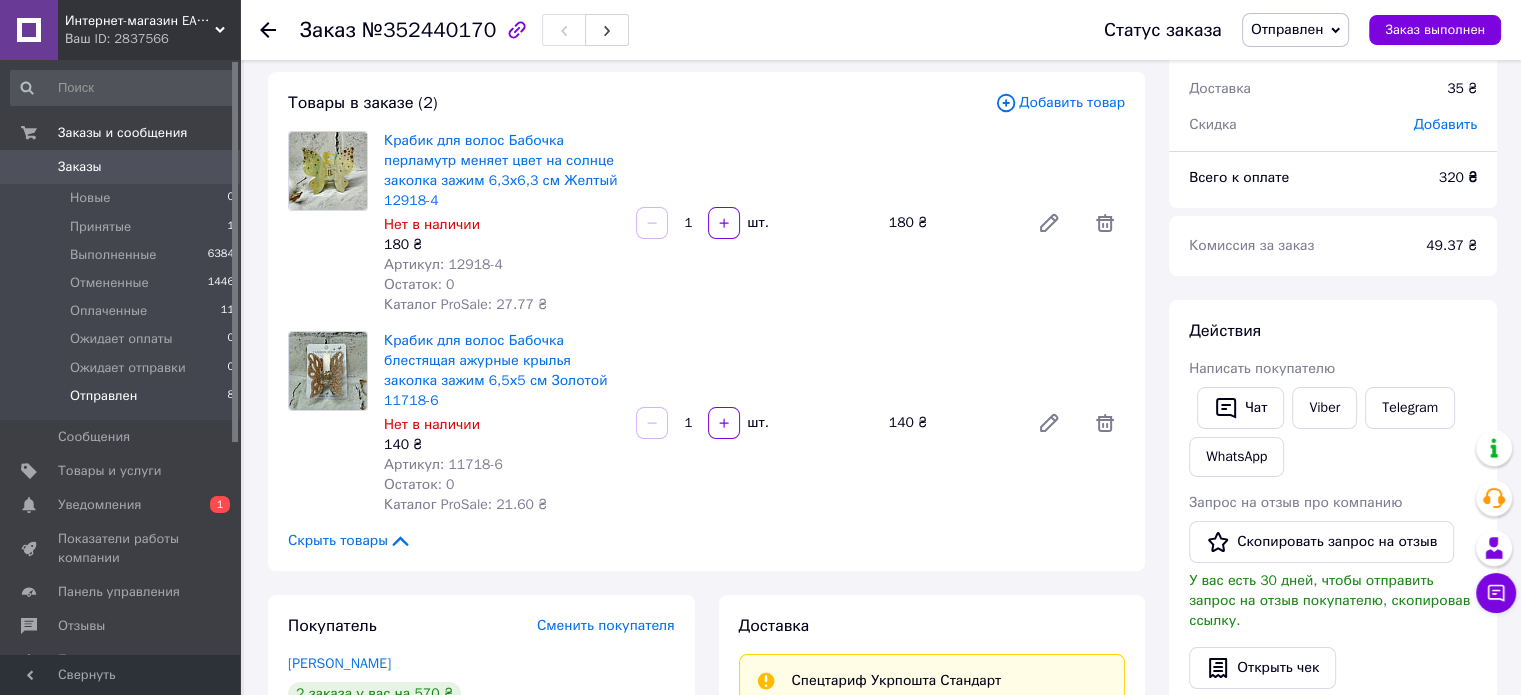 scroll, scrollTop: 0, scrollLeft: 0, axis: both 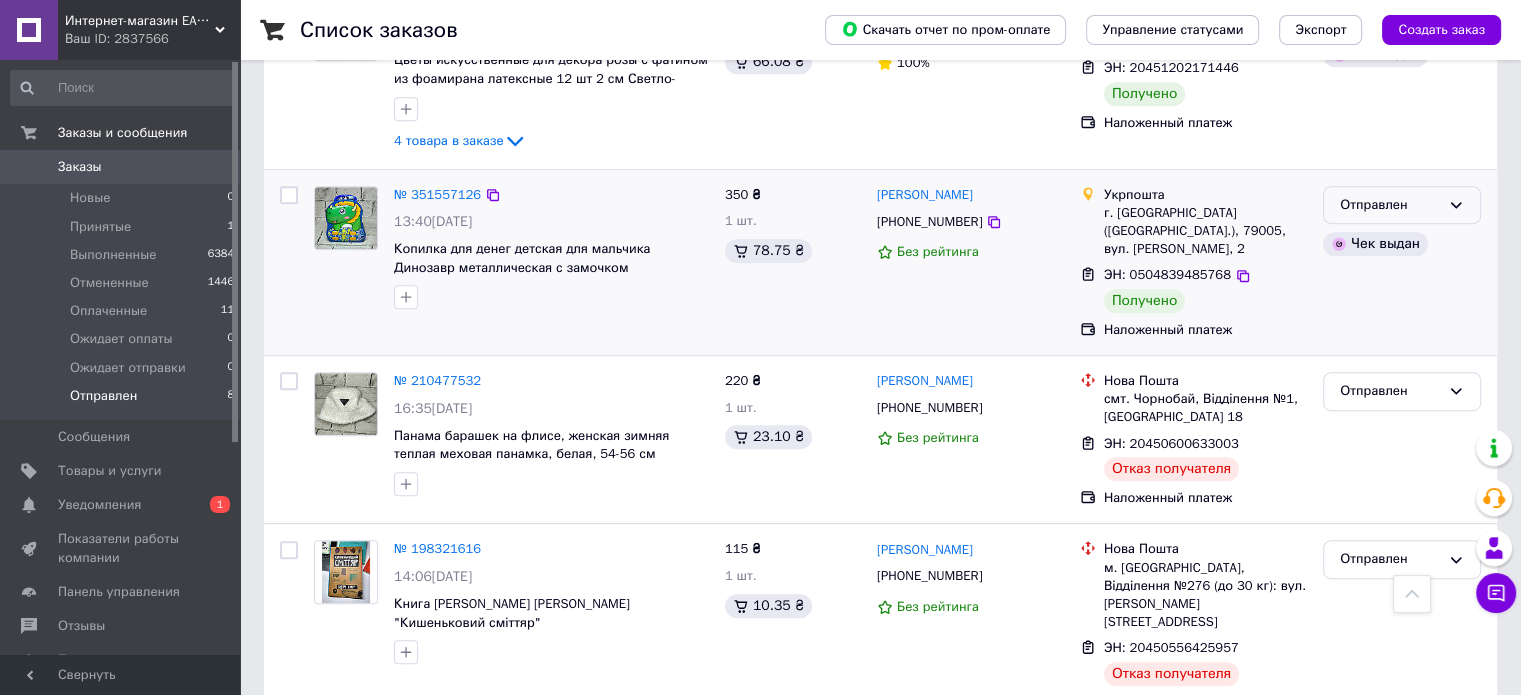 click on "Отправлен" at bounding box center (1402, 205) 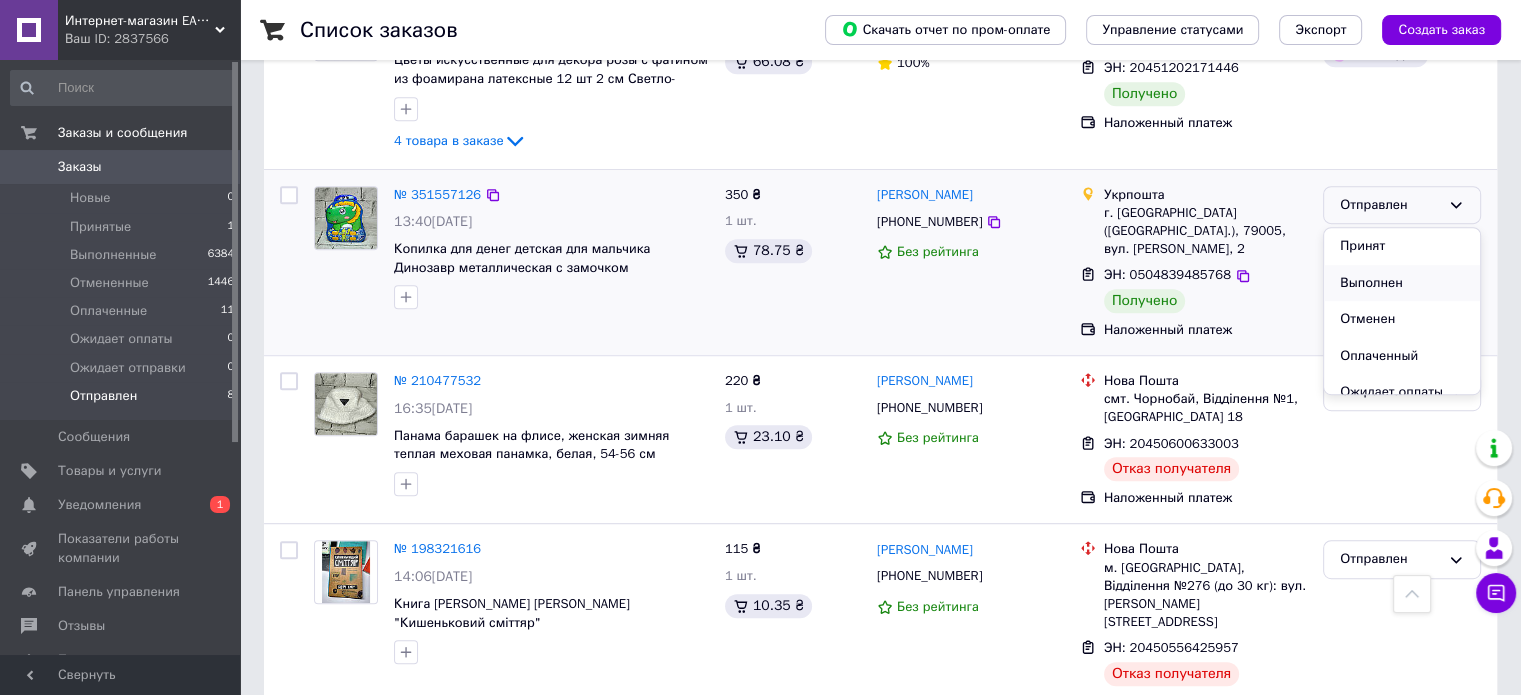 click on "Выполнен" at bounding box center [1402, 283] 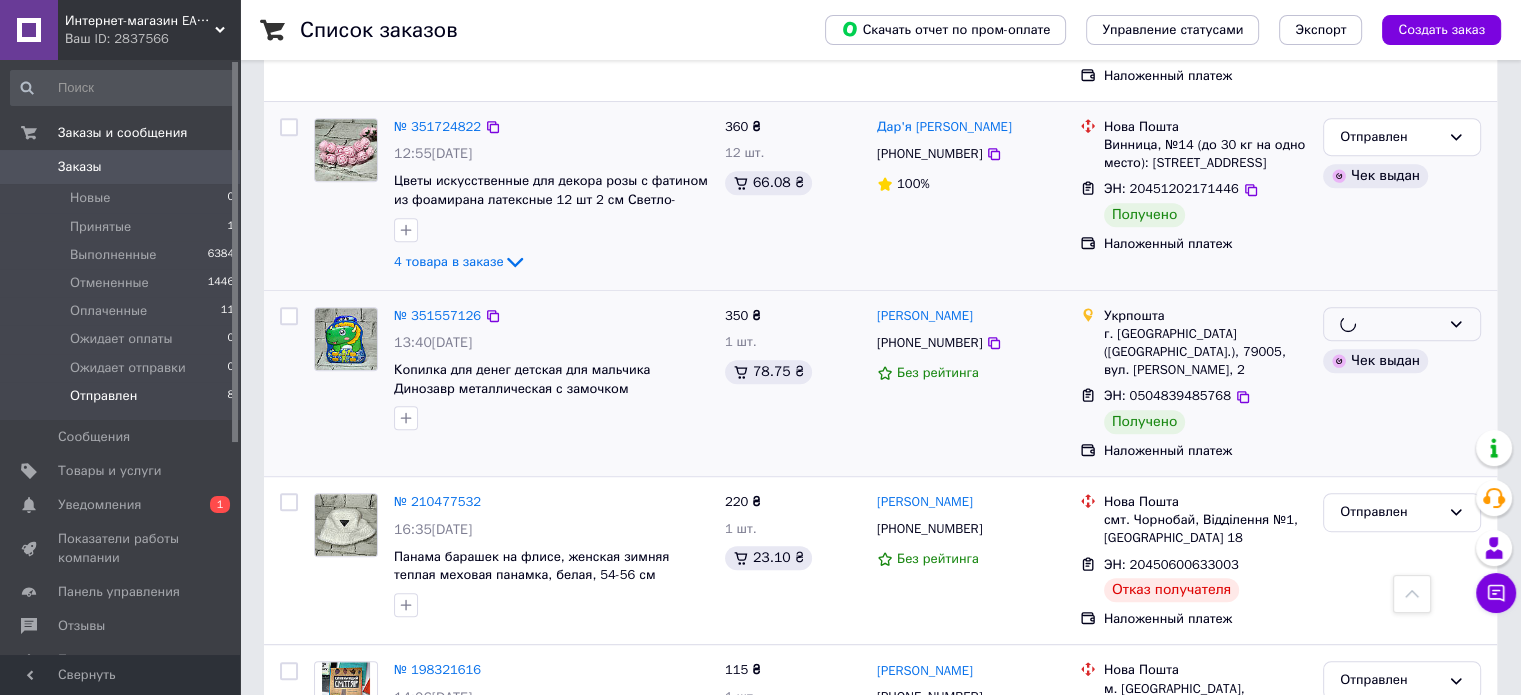 scroll, scrollTop: 875, scrollLeft: 0, axis: vertical 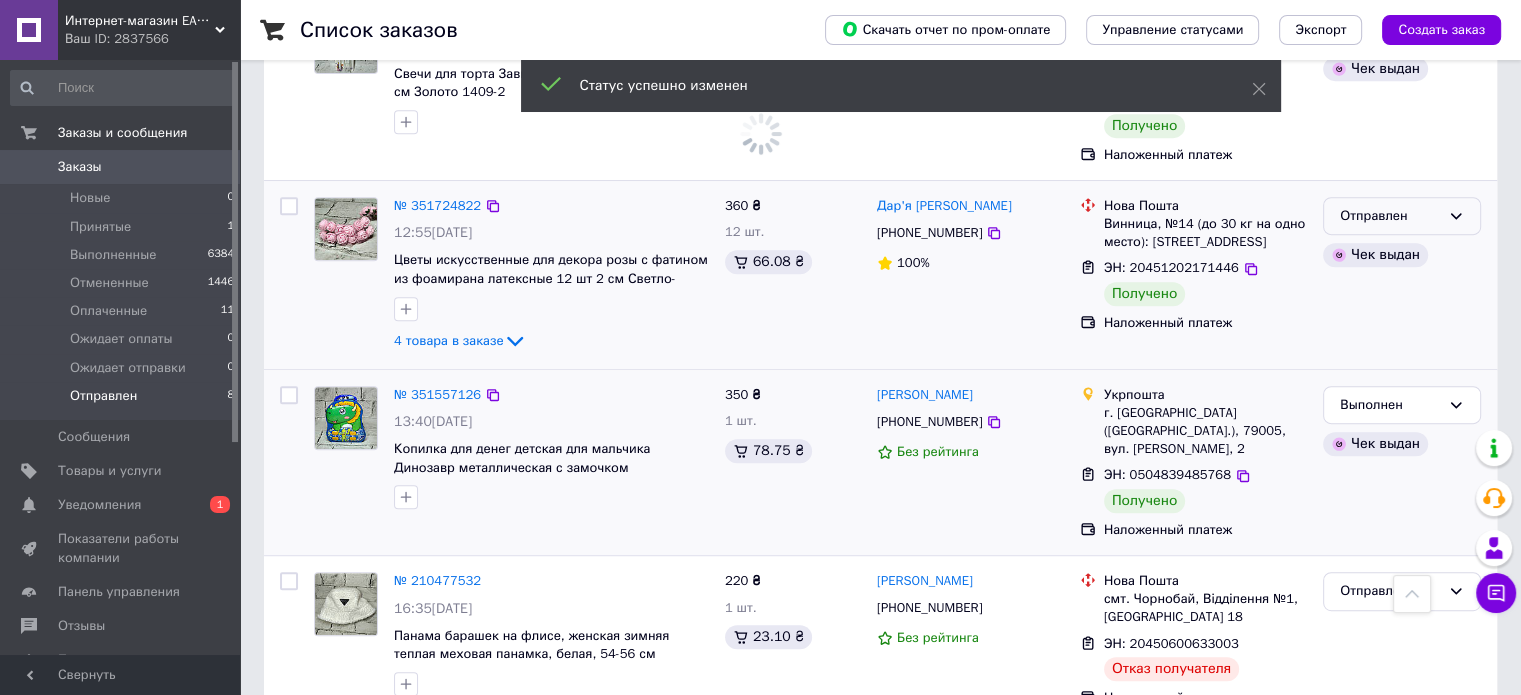 click on "Отправлен" at bounding box center [1402, 216] 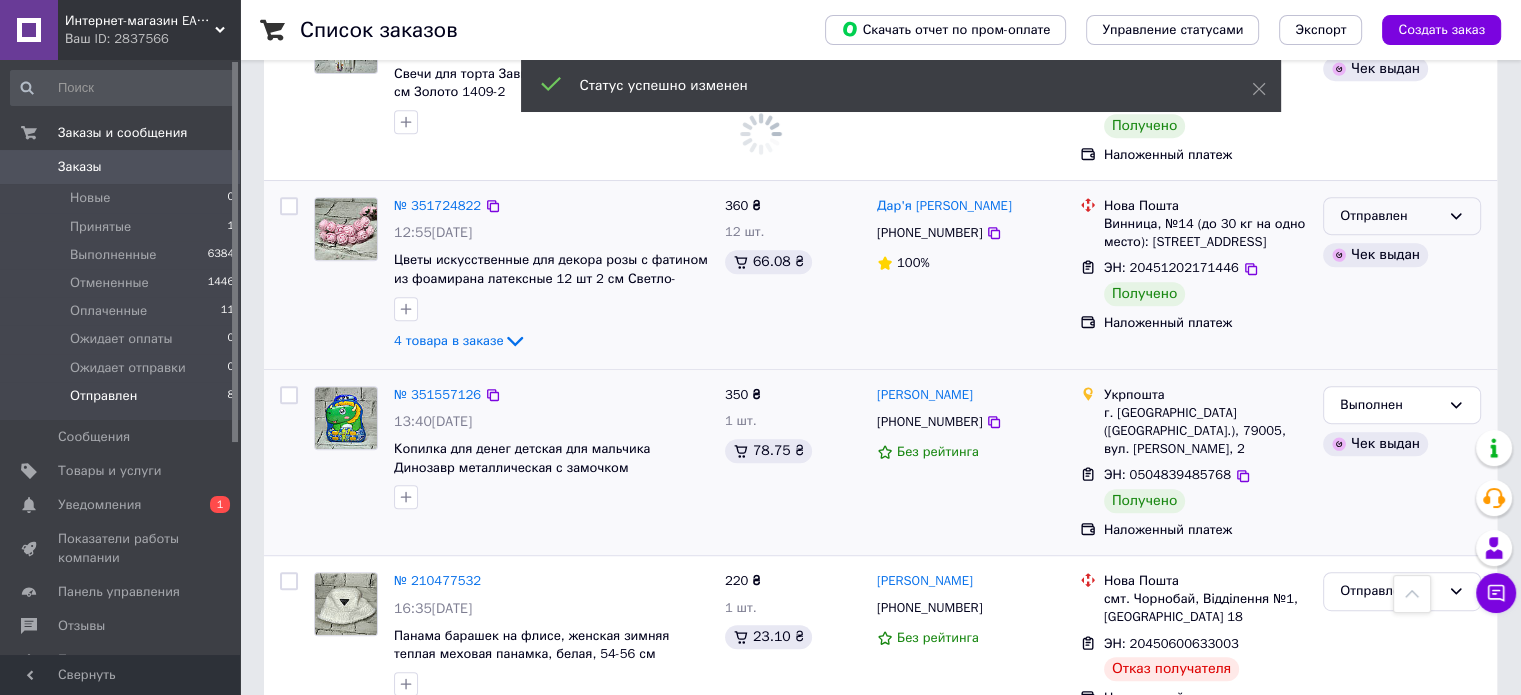 click on "Отправлен" at bounding box center [1402, 216] 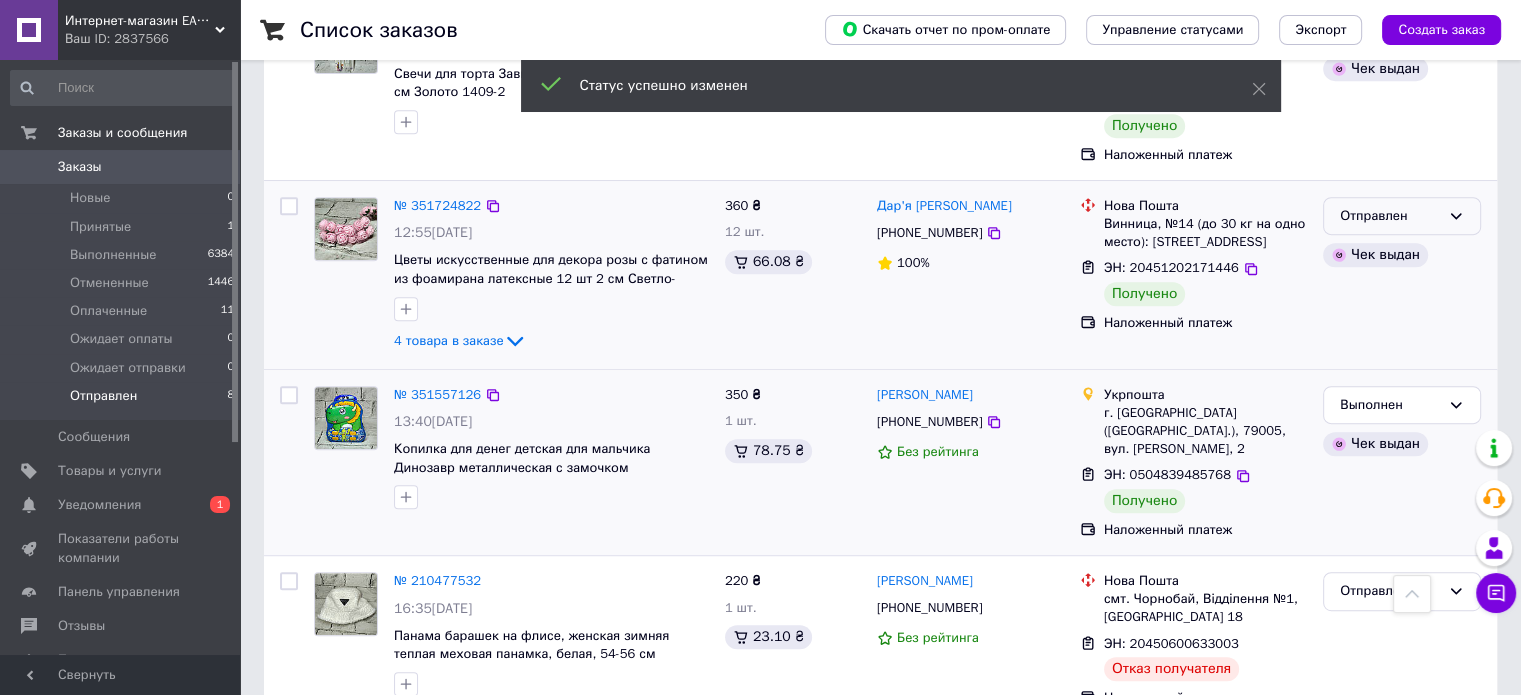 click on "Отправлен" at bounding box center [1390, 216] 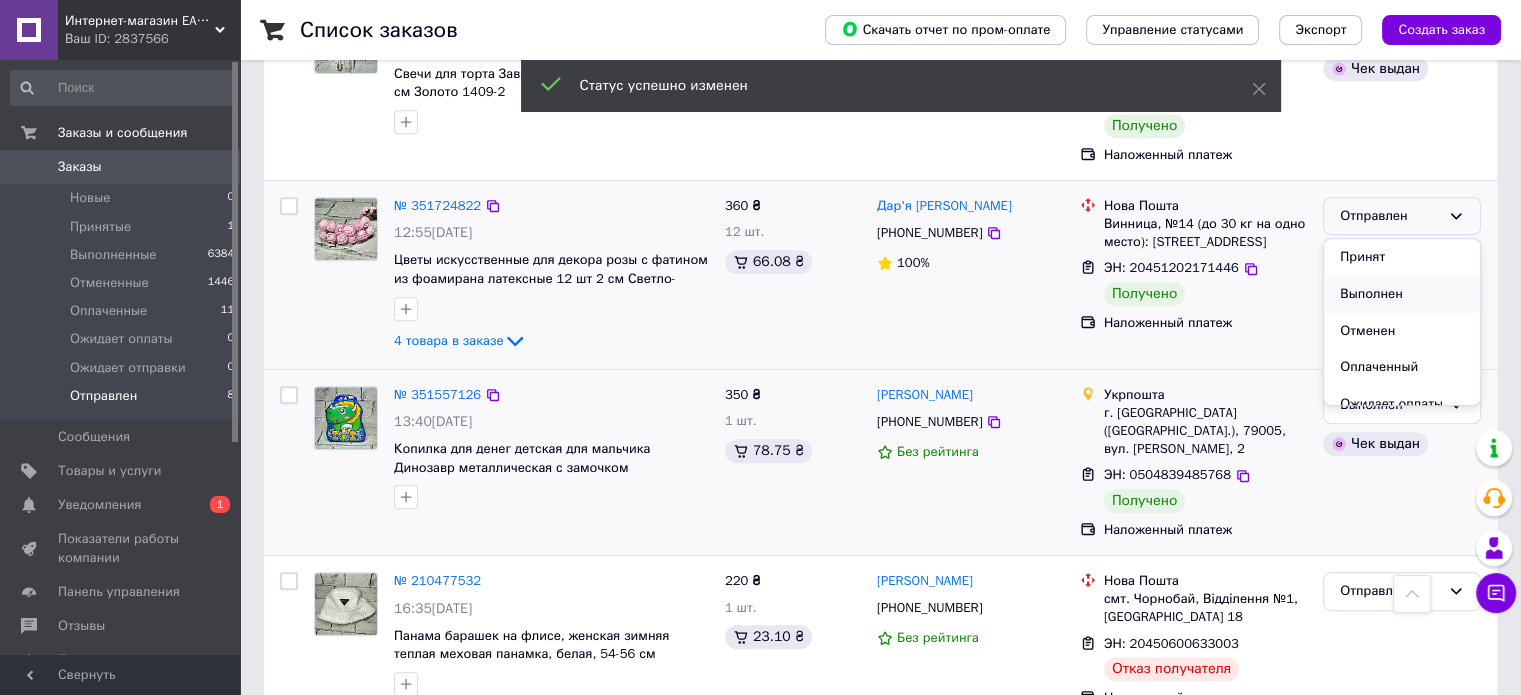click on "Выполнен" at bounding box center [1402, 294] 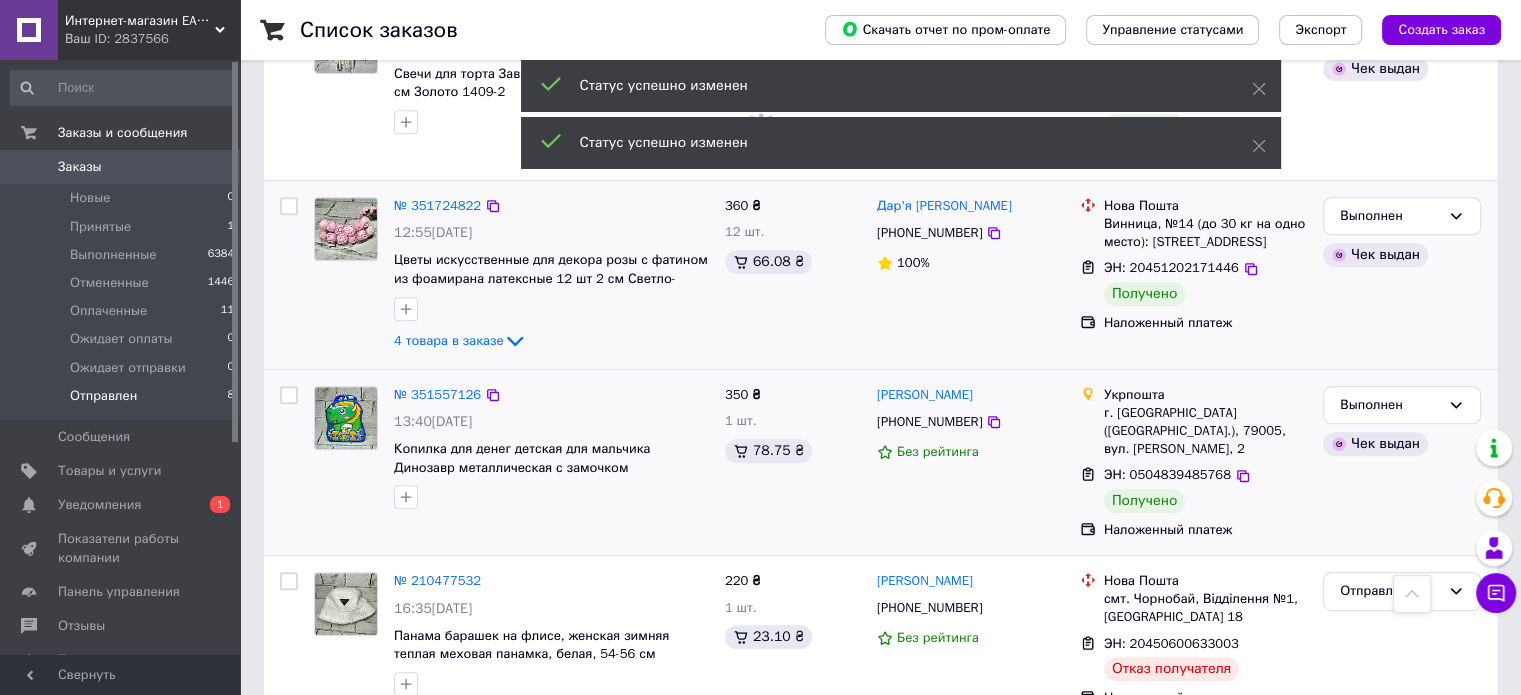 scroll, scrollTop: 675, scrollLeft: 0, axis: vertical 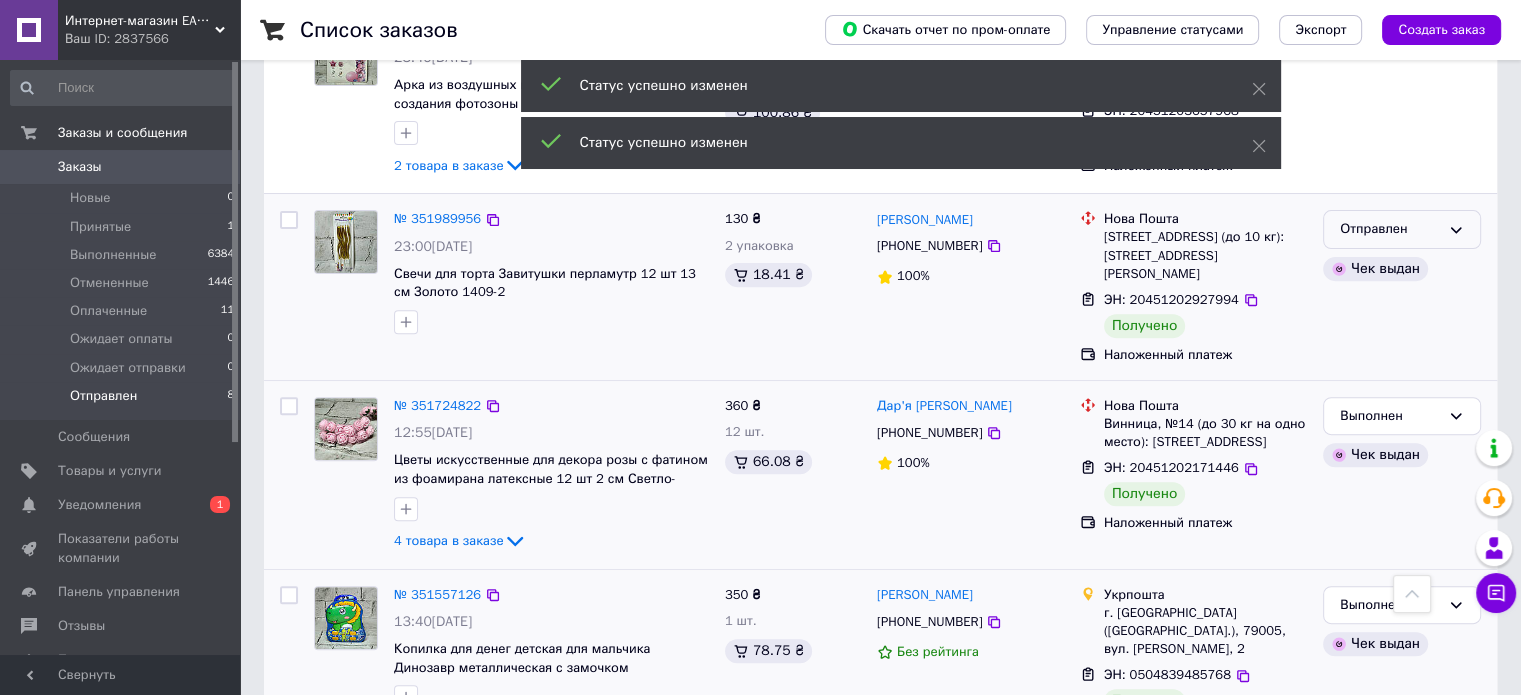 click on "Отправлен" at bounding box center (1390, 229) 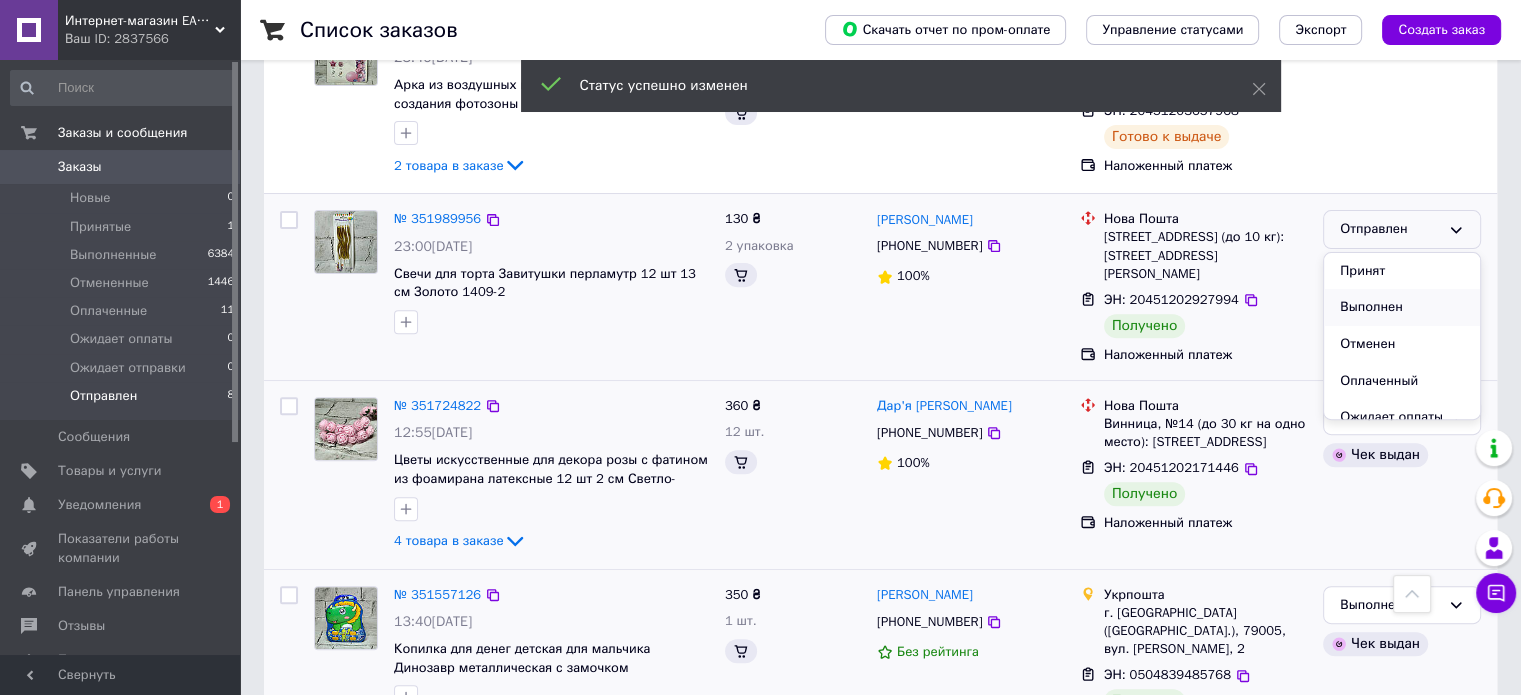 click on "Выполнен" at bounding box center [1402, 307] 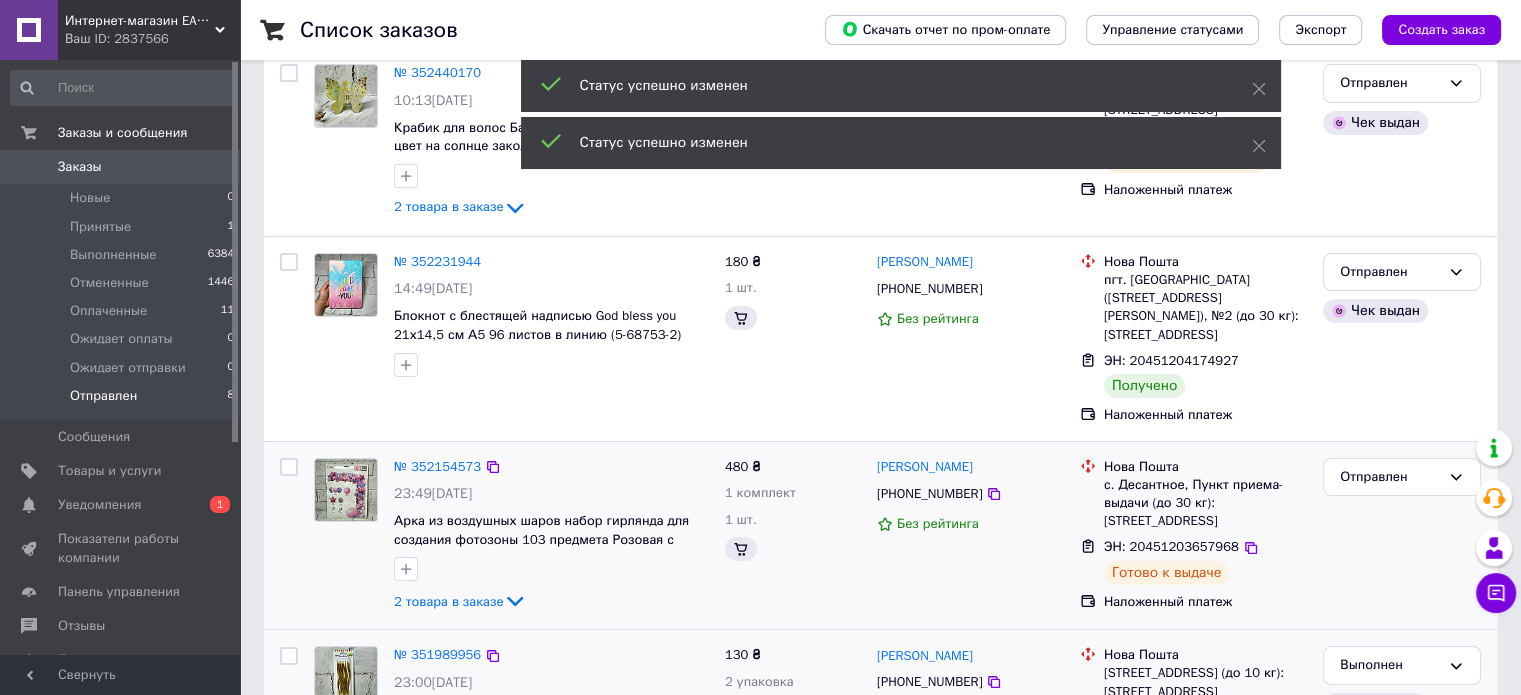 scroll, scrollTop: 175, scrollLeft: 0, axis: vertical 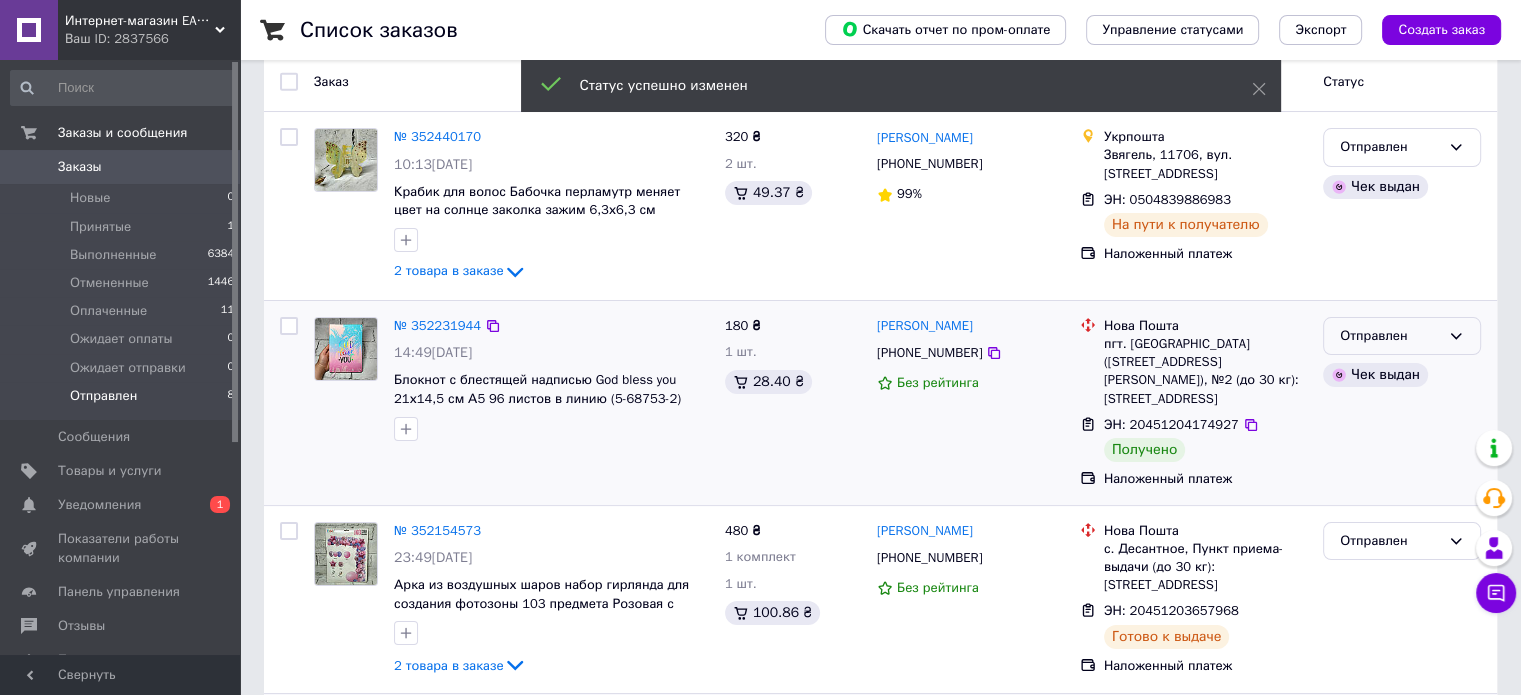 click on "Отправлен" at bounding box center [1402, 336] 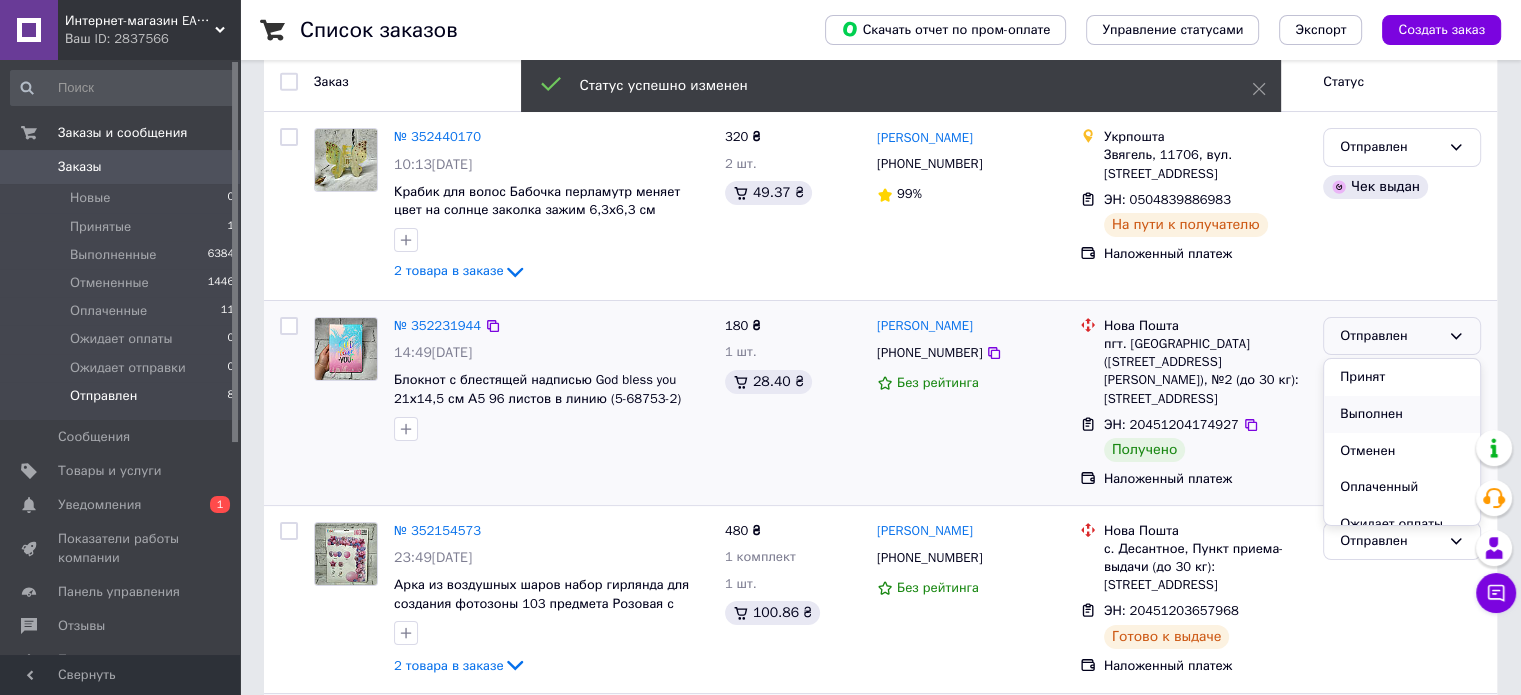click on "Выполнен" at bounding box center (1402, 414) 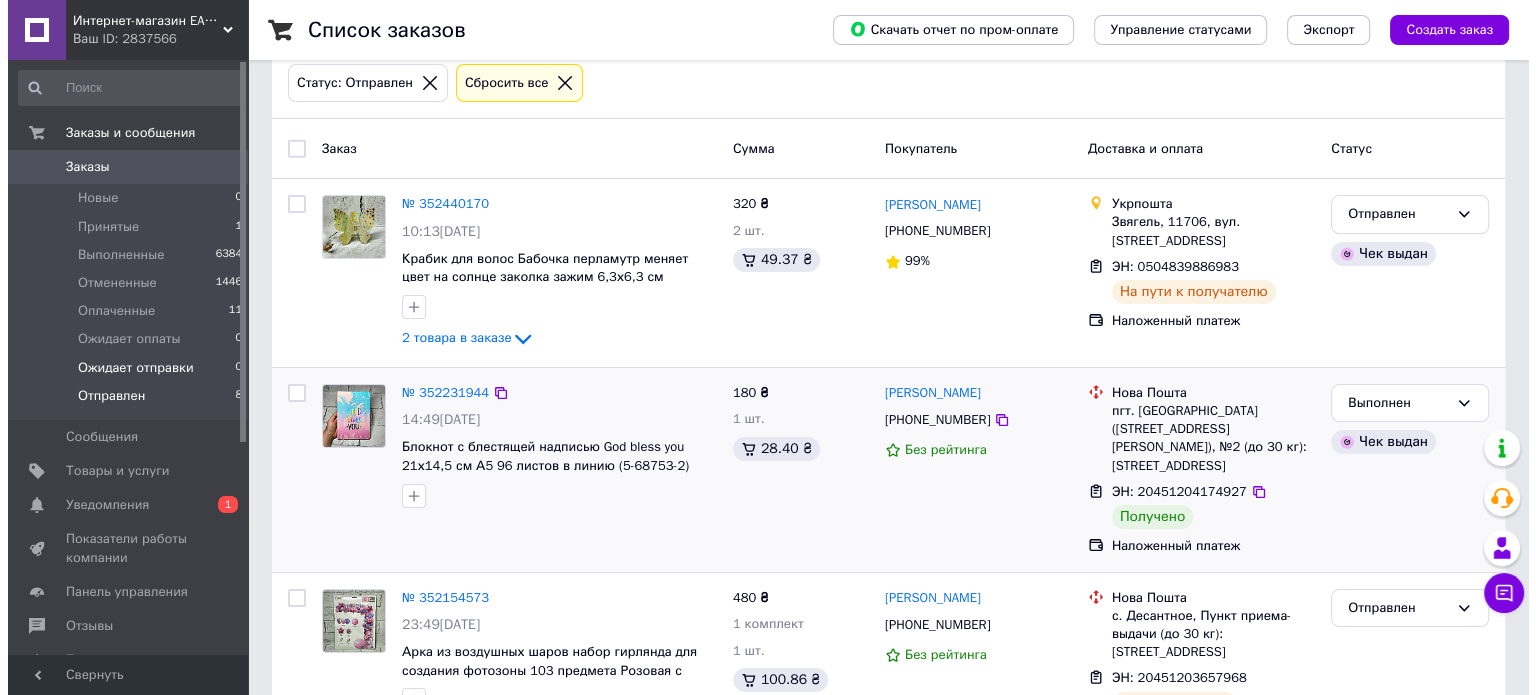 scroll, scrollTop: 0, scrollLeft: 0, axis: both 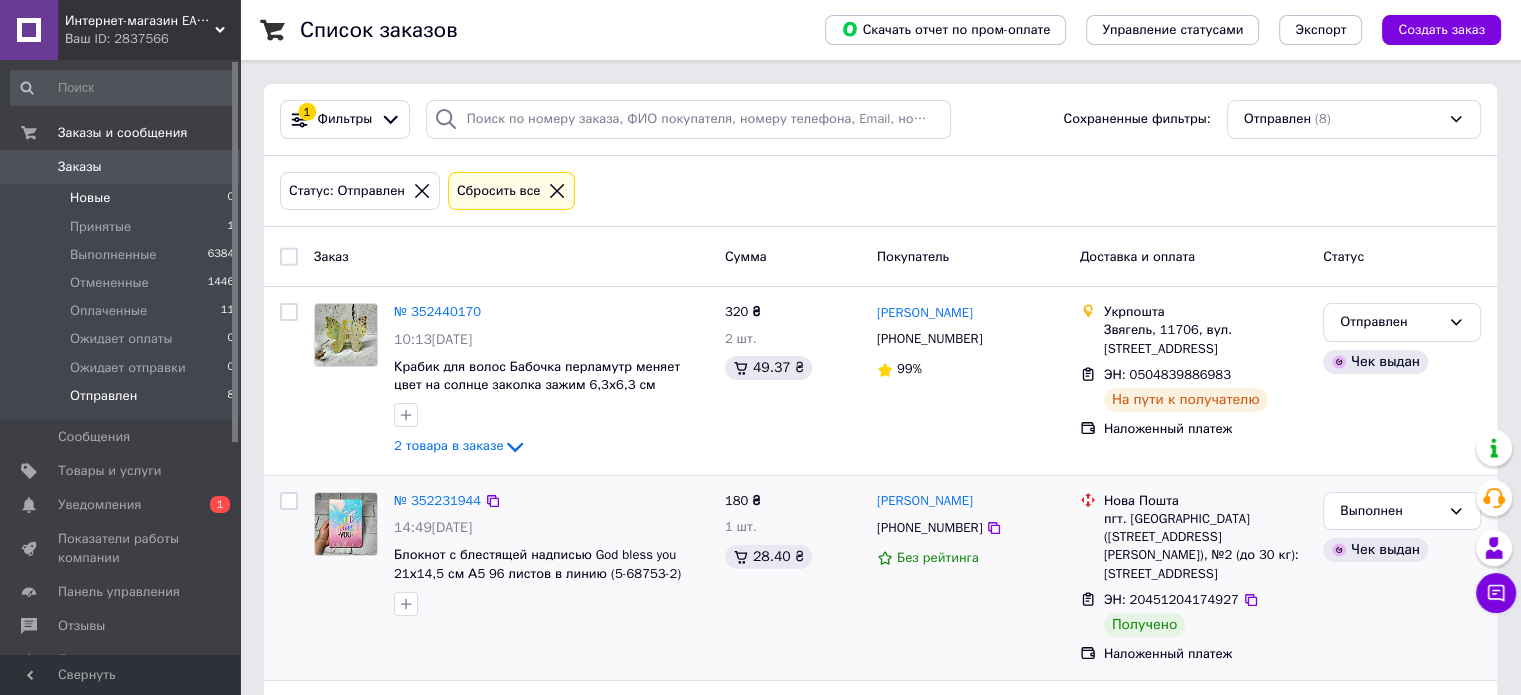 click on "Новые 0" at bounding box center (123, 198) 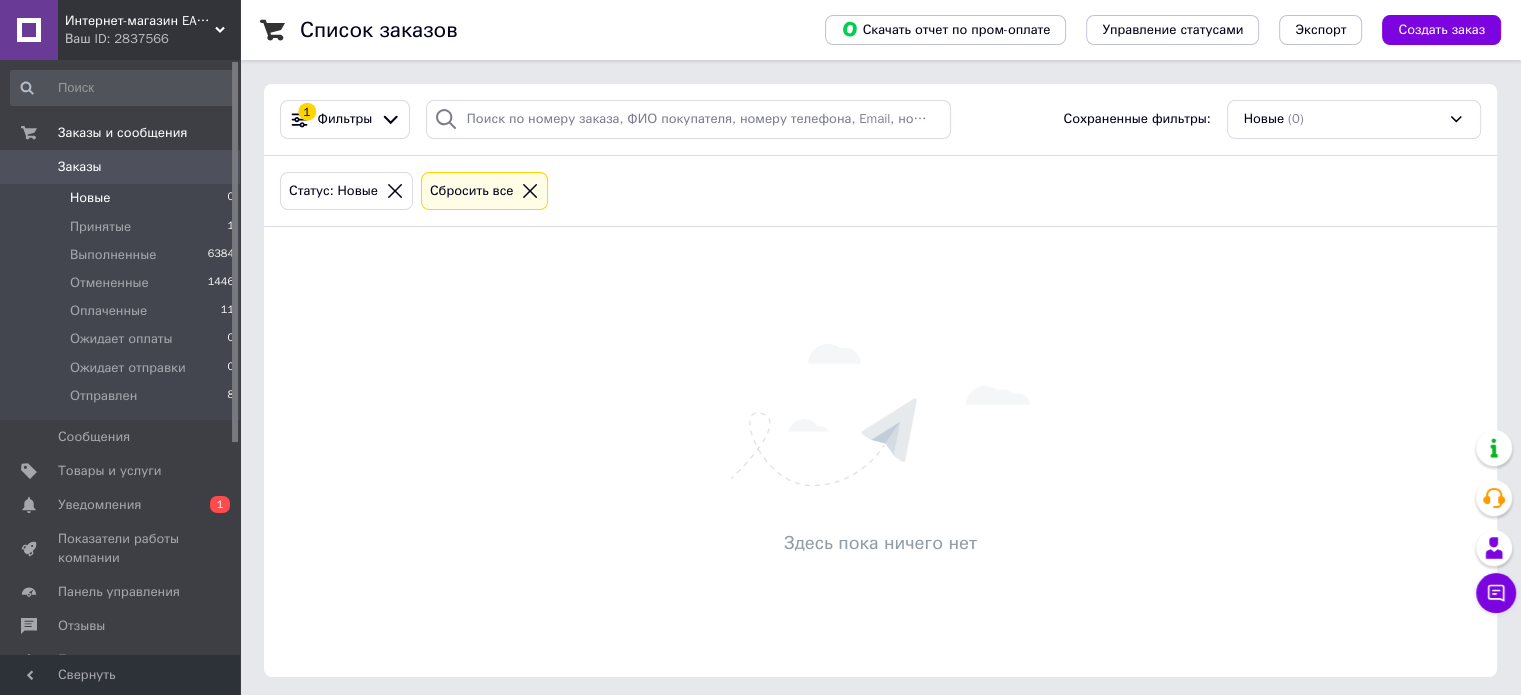 click on "Список заказов   Скачать отчет по пром-оплате Управление статусами Экспорт Создать заказ 1 Фильтры Сохраненные фильтры: Новые (0) Статус: Новые Сбросить все Здесь пока ничего нет" at bounding box center (880, 350) 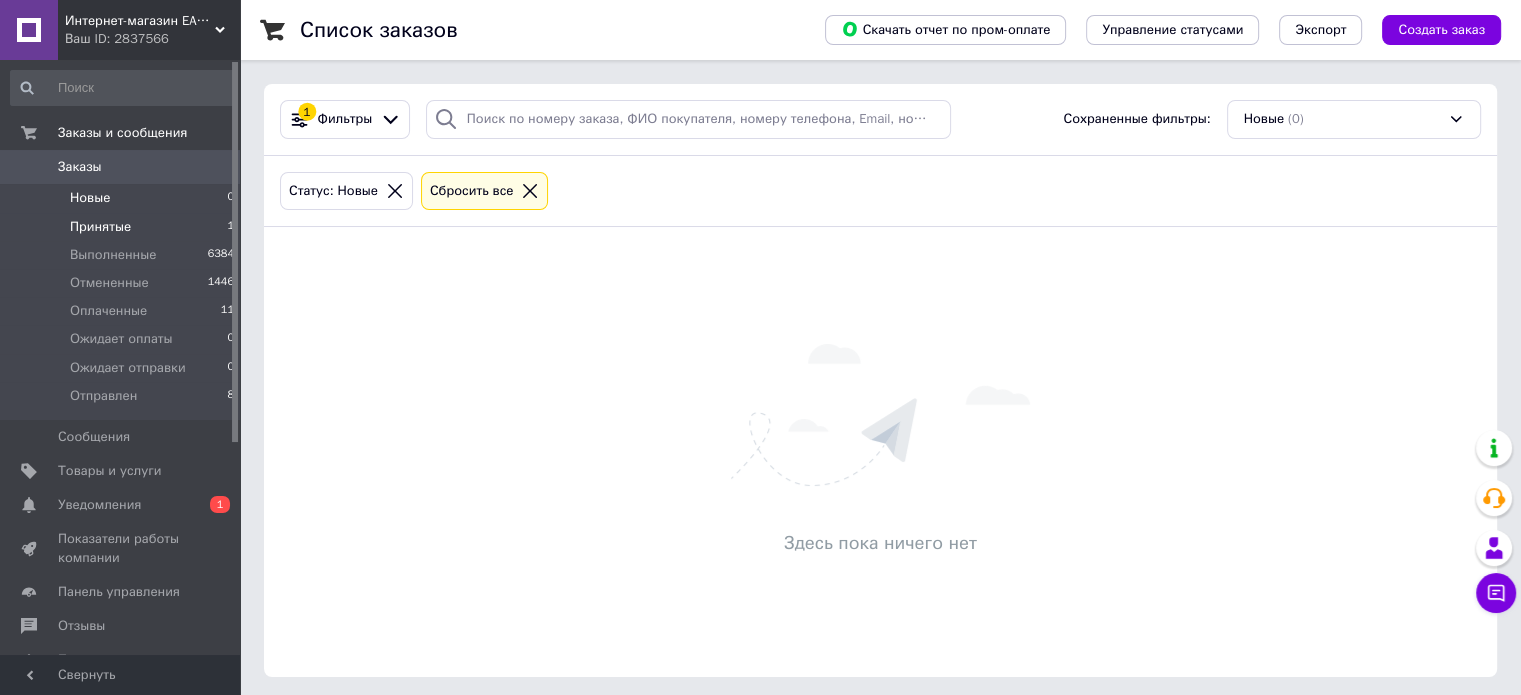 click on "Принятые 1" at bounding box center (123, 227) 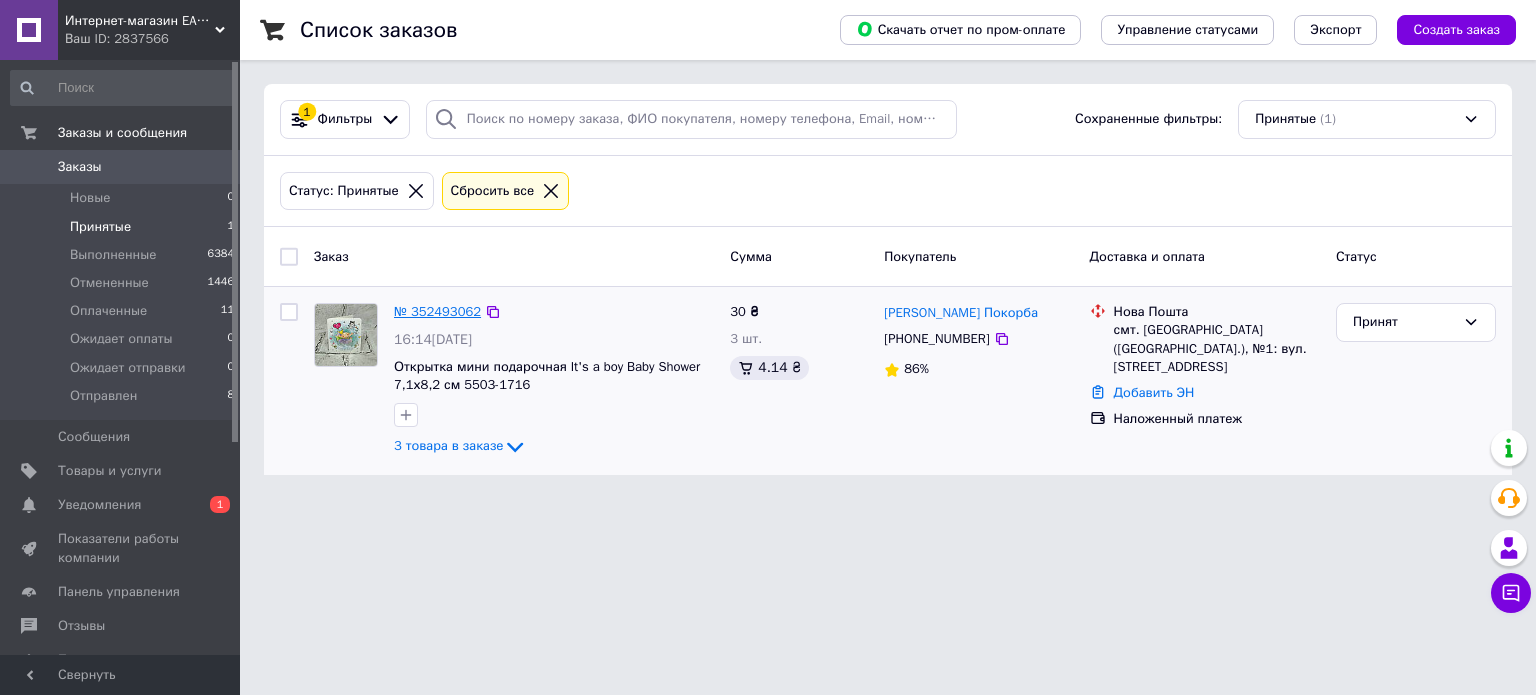 click on "№ 352493062" at bounding box center [437, 311] 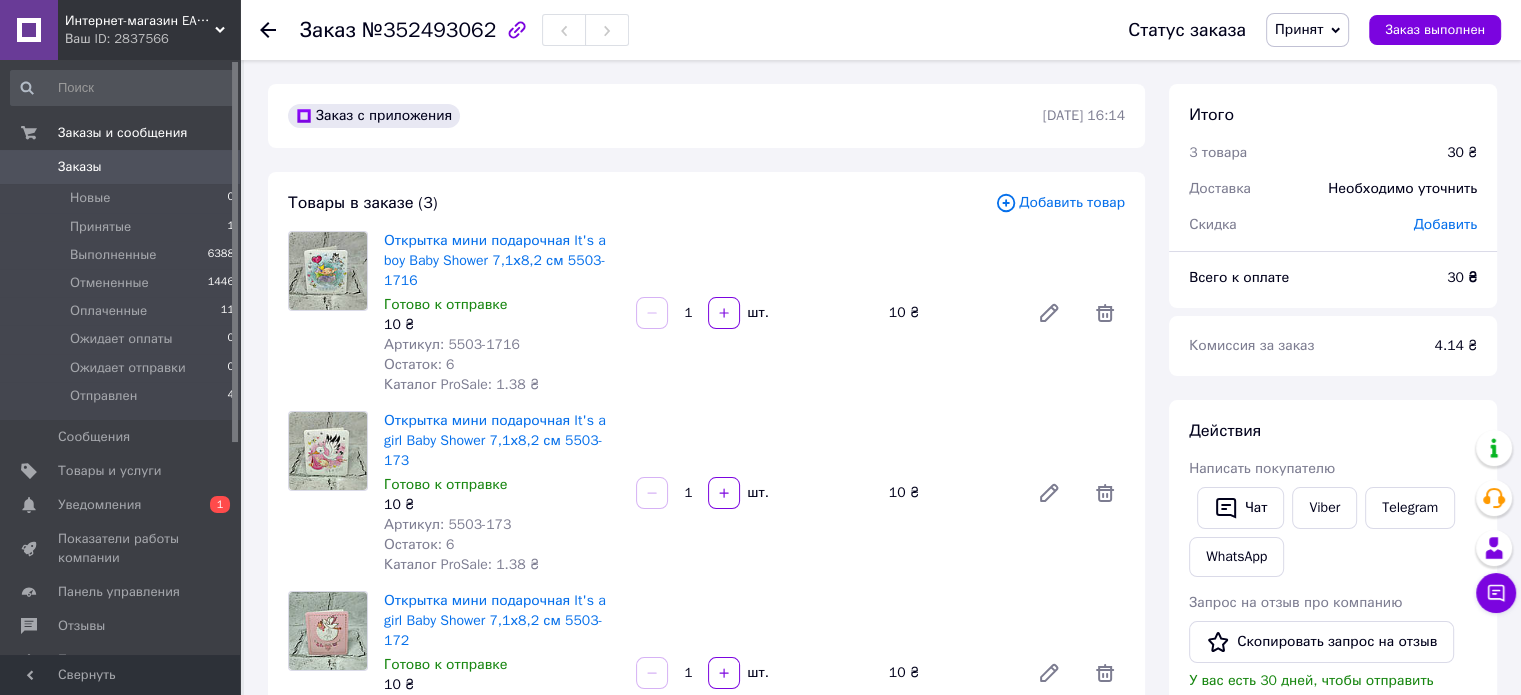 click on "Написать покупателю" at bounding box center (1262, 468) 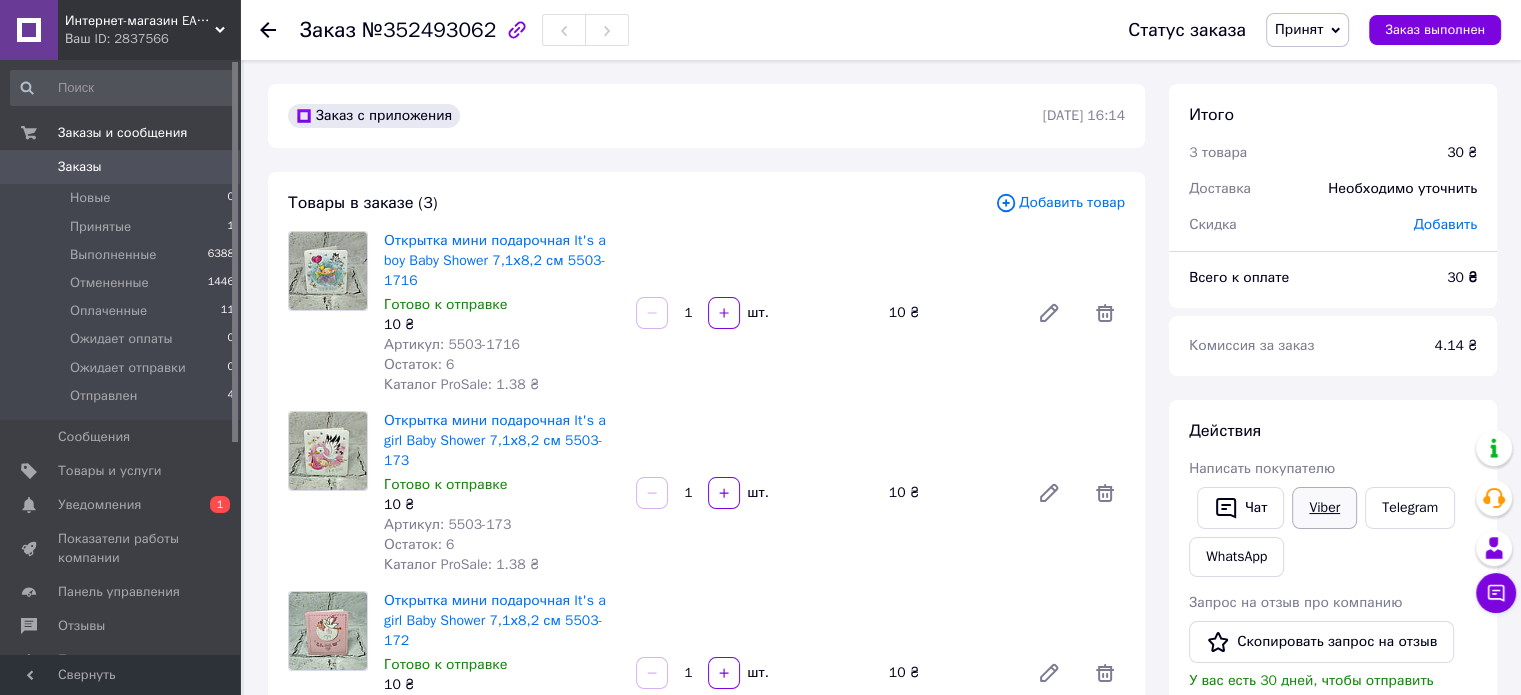 click on "Viber" at bounding box center [1324, 508] 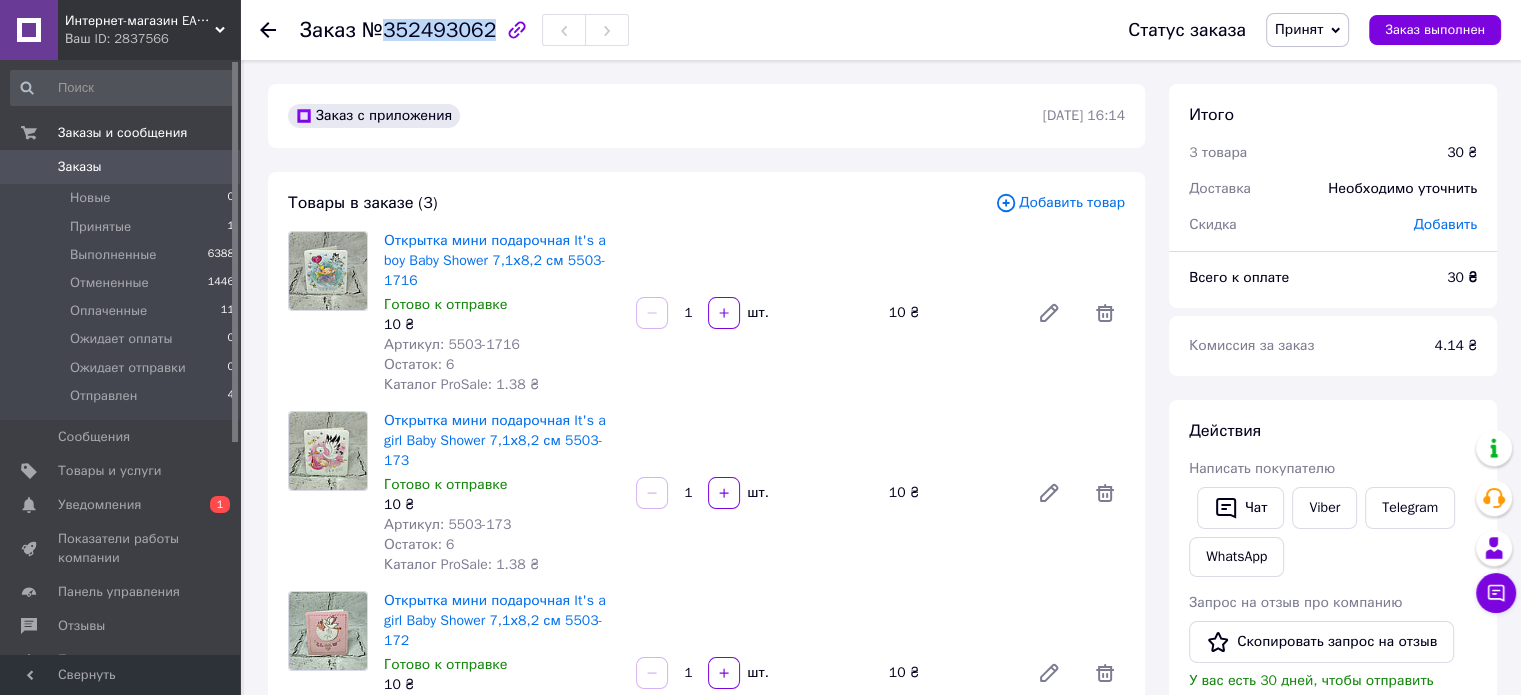 drag, startPoint x: 386, startPoint y: 31, endPoint x: 481, endPoint y: 33, distance: 95.02105 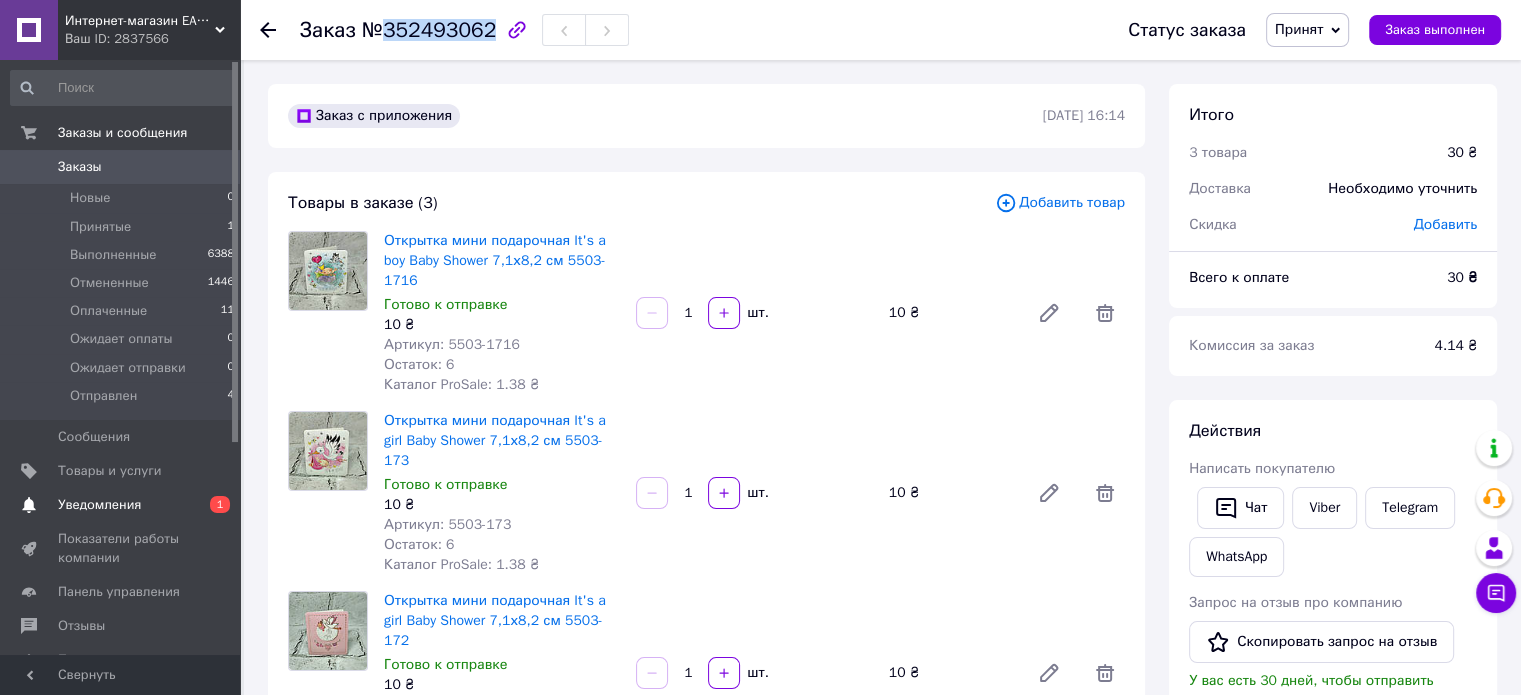 click on "0 1" at bounding box center [212, 505] 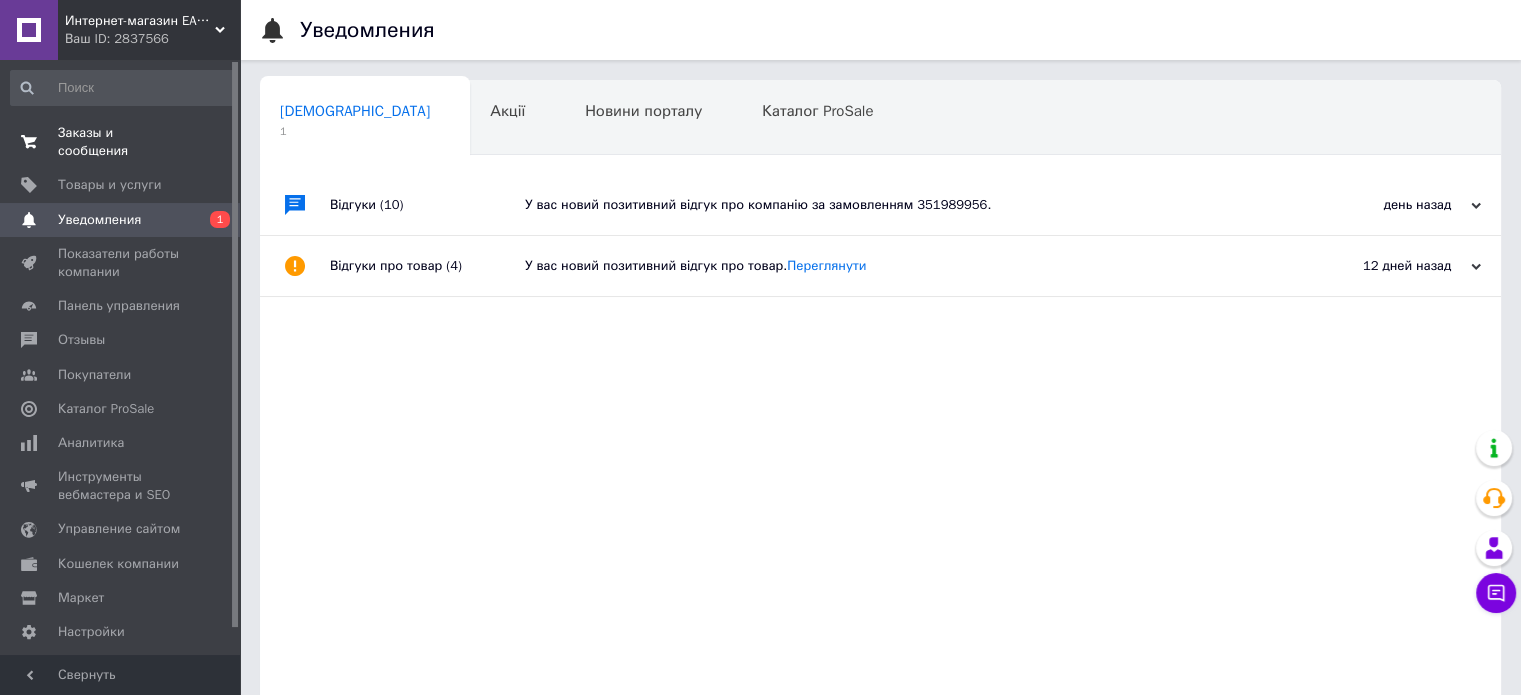 click on "0 0" at bounding box center (212, 142) 